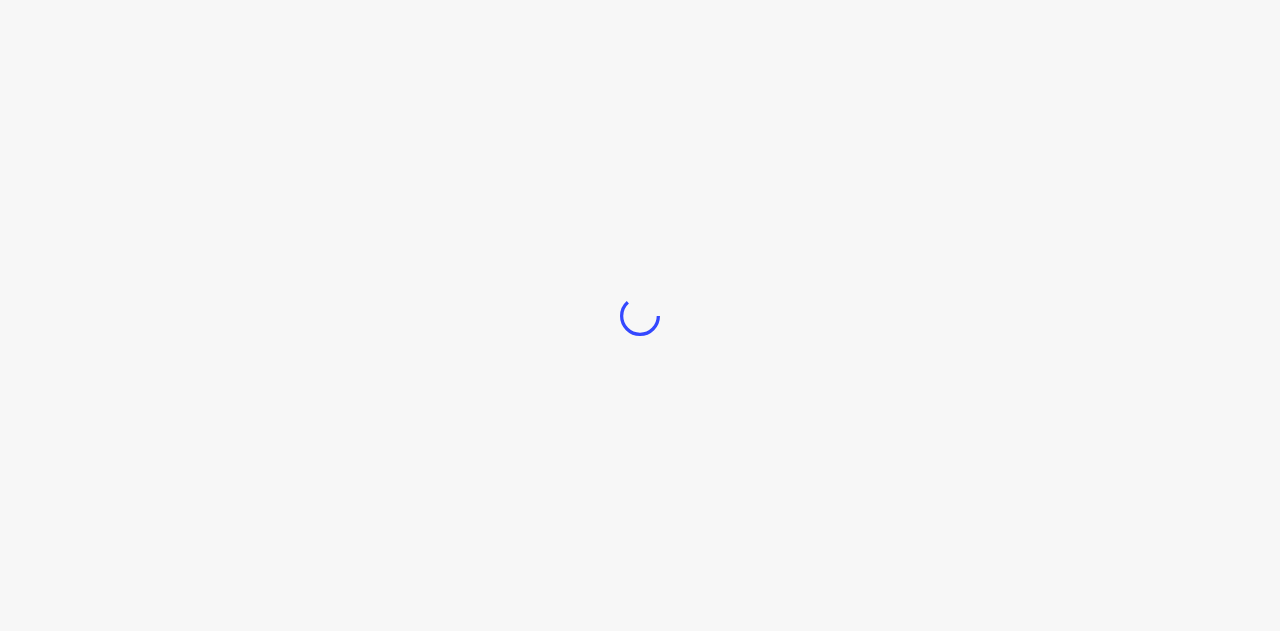 scroll, scrollTop: 0, scrollLeft: 0, axis: both 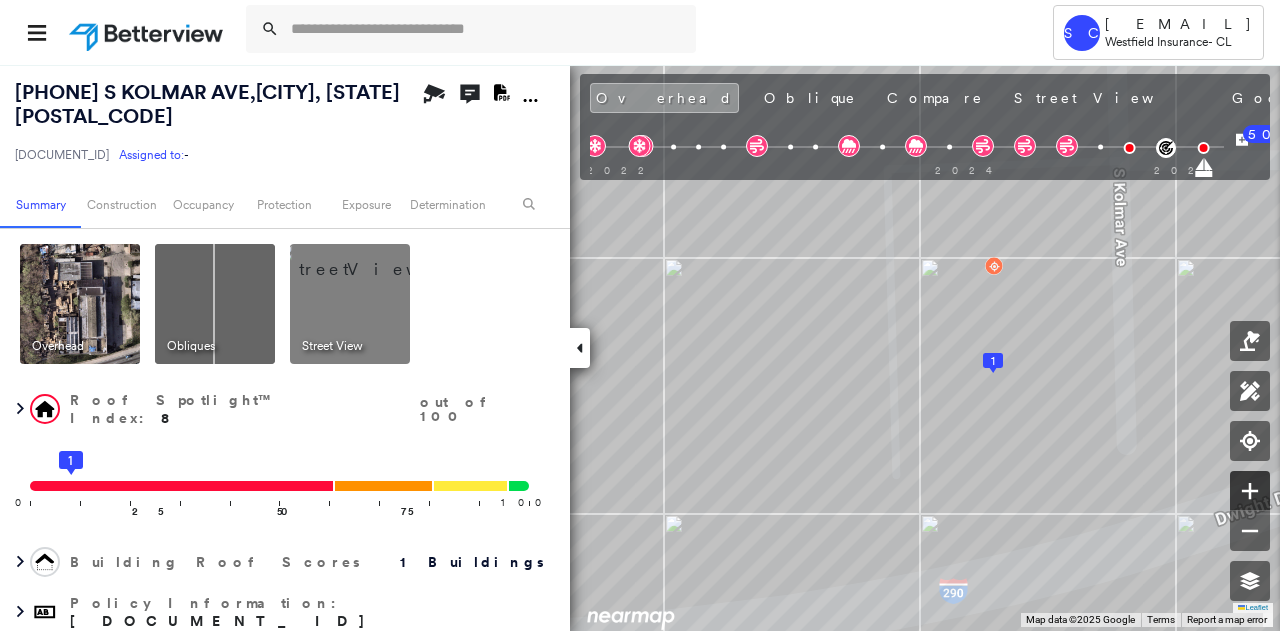click 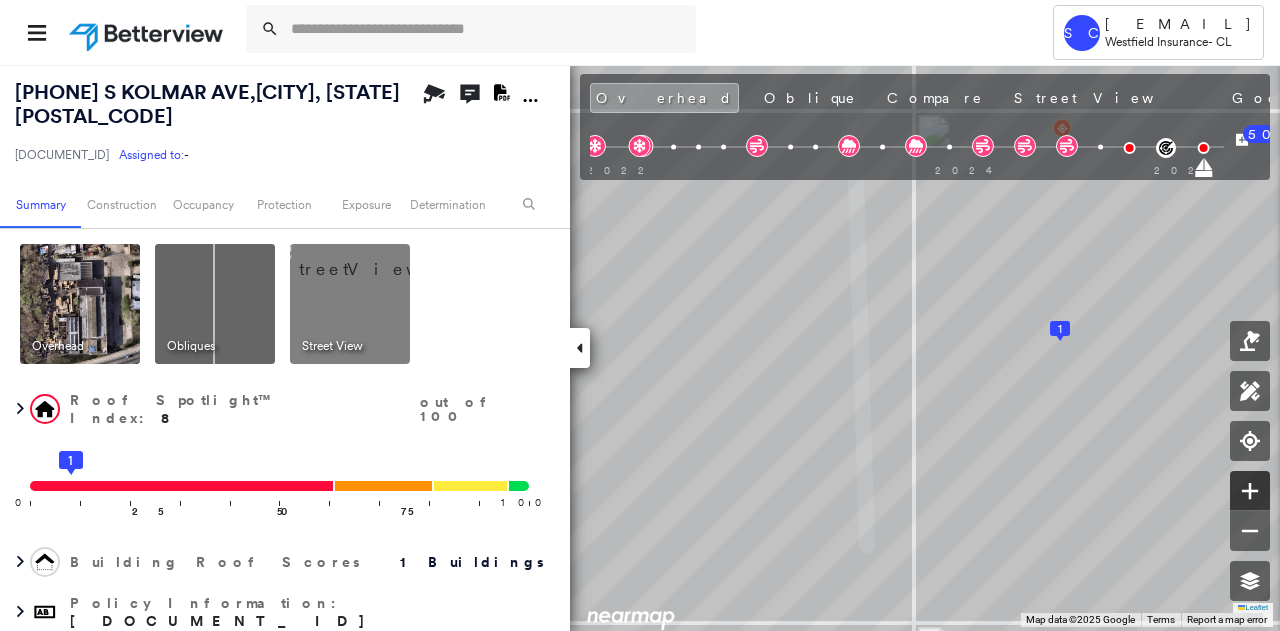 click 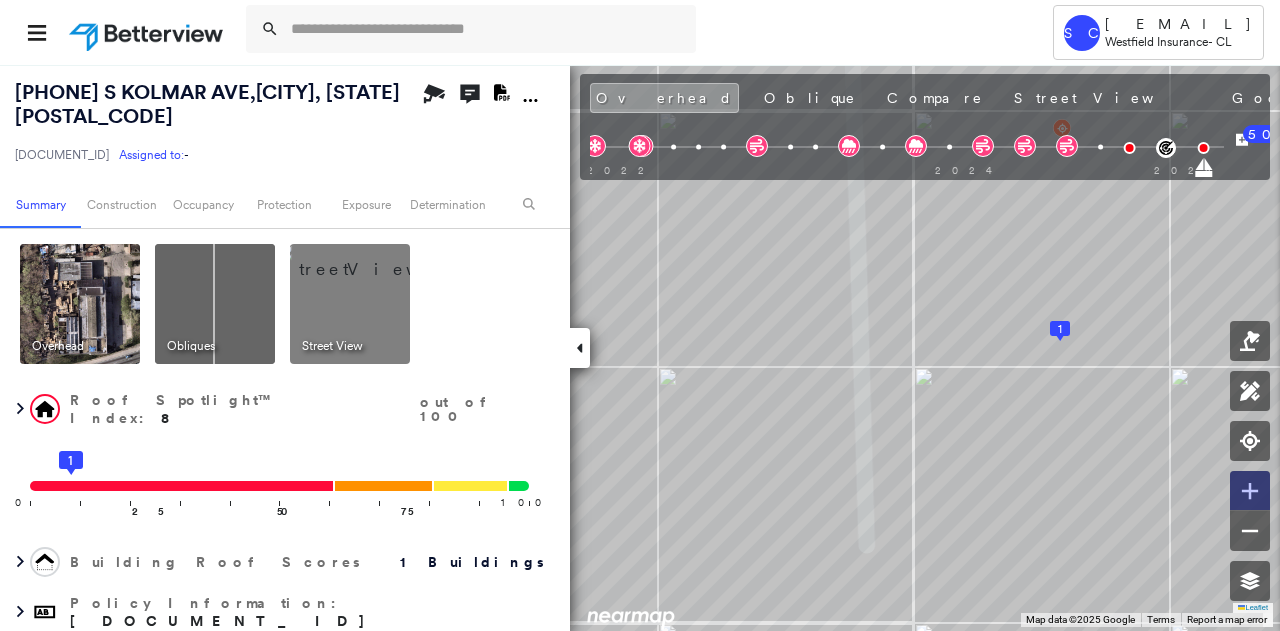 click 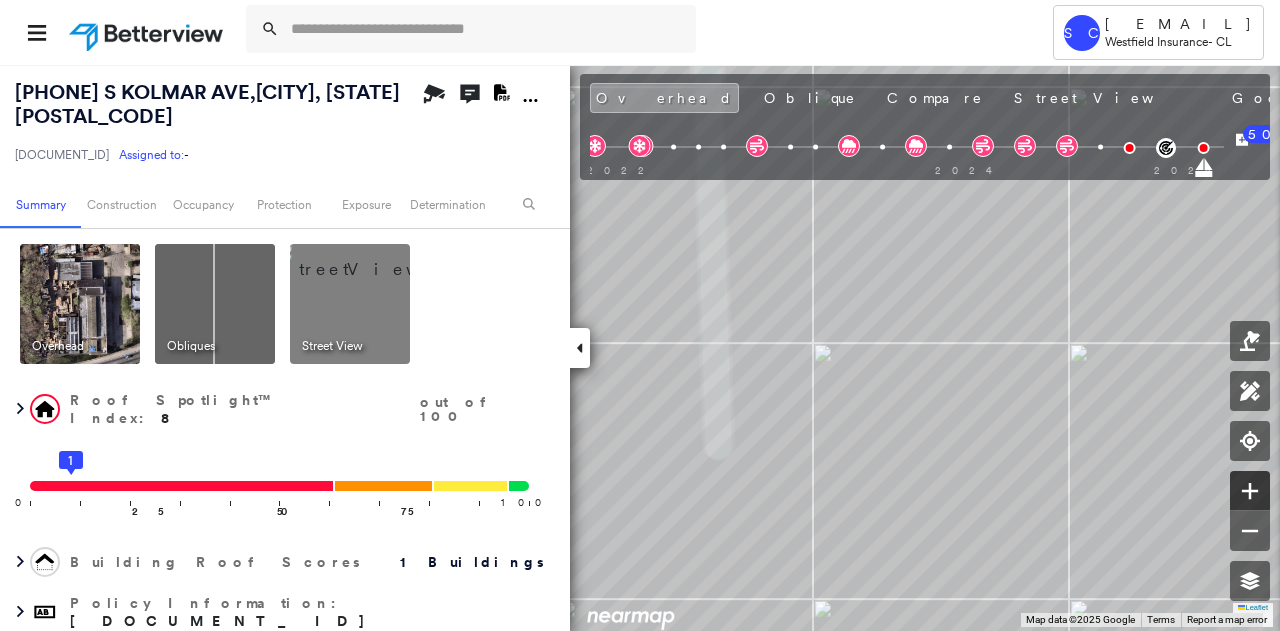 click 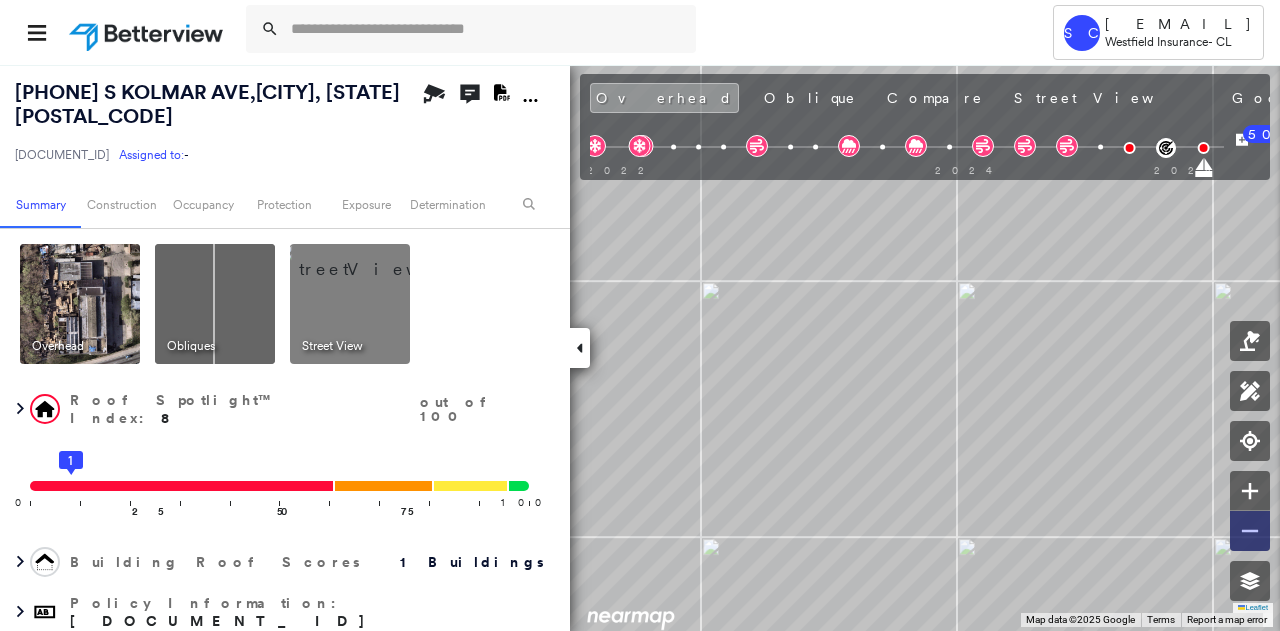 click 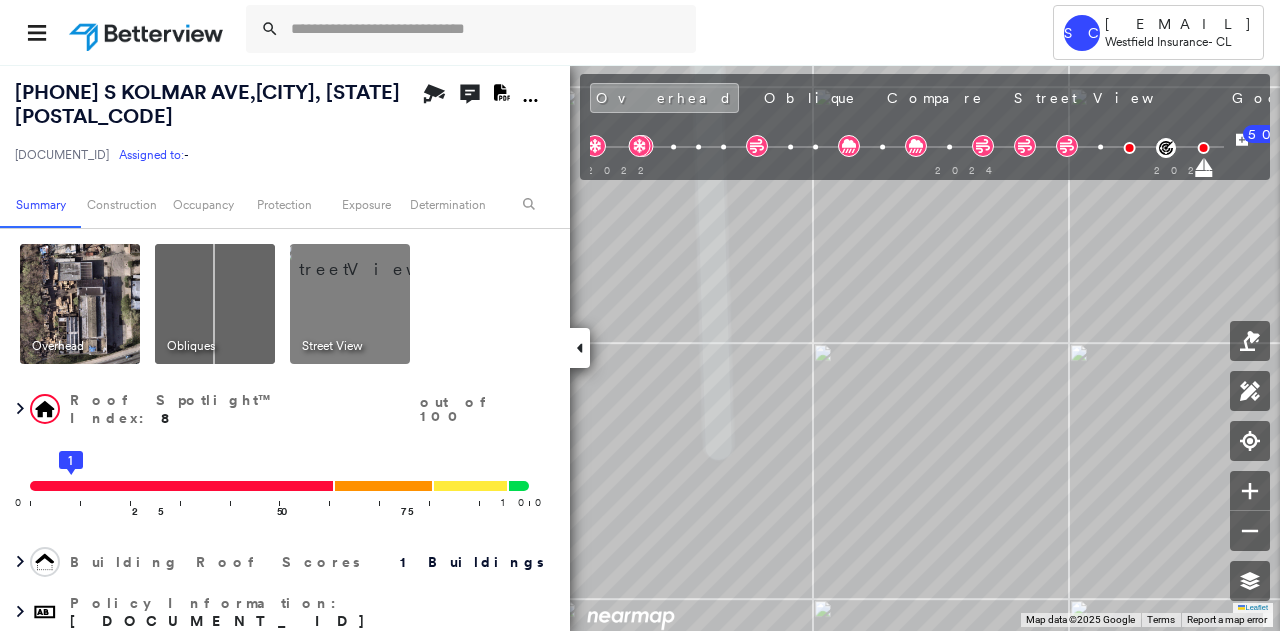 click 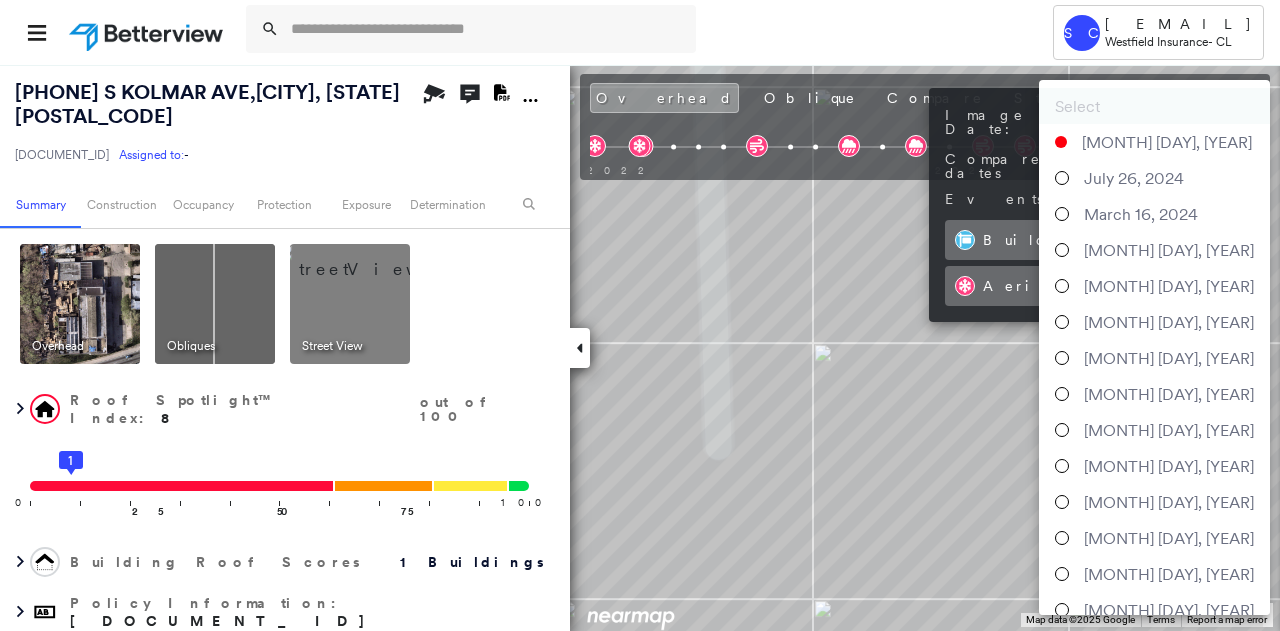 click on "Tower SC SarahCrowley@westfieldgrp.com Westfield Insurance  -   CL 616-632 S KOLMAR AVE ,  CHICAGO, IL 60624 059410J Assigned to:  - Assigned to:  - 059410J Assigned to:  - Open Comments Download PDF Report Summary Construction Occupancy Protection Exposure Determination Overhead Obliques Street View Roof Spotlight™ Index :  8 out of 100 0 100 25 1 50 75 Building Roof Scores 1 Buildings Policy Information :  059410J Flags :  5 (2 cleared, 3 uncleared) Construction Roof Spotlights :  Structural Damage, Tarp, Rust, Active Ponding, Ponding and 7 more Property Features :  Junk and Wreckage, Yard Debris, Road (Drivable Surface), Asphalt, Nonwooden Construction Material and 7 more Roof Size & Shape :  1 building  BuildZoom - Building Permit Data and Analysis Occupancy Place Detail Protection Exposure Fire Path FEMA Risk Index Wind Claim Predictor: Average Risk 3   out of  5 Wildfire Additional Perils Proximity Alerts :  Wooden Pallet Tree Fall Risk:  Present   Determination Flags :  5 (2 cleared, 3 uncleared) 50" at bounding box center (640, 315) 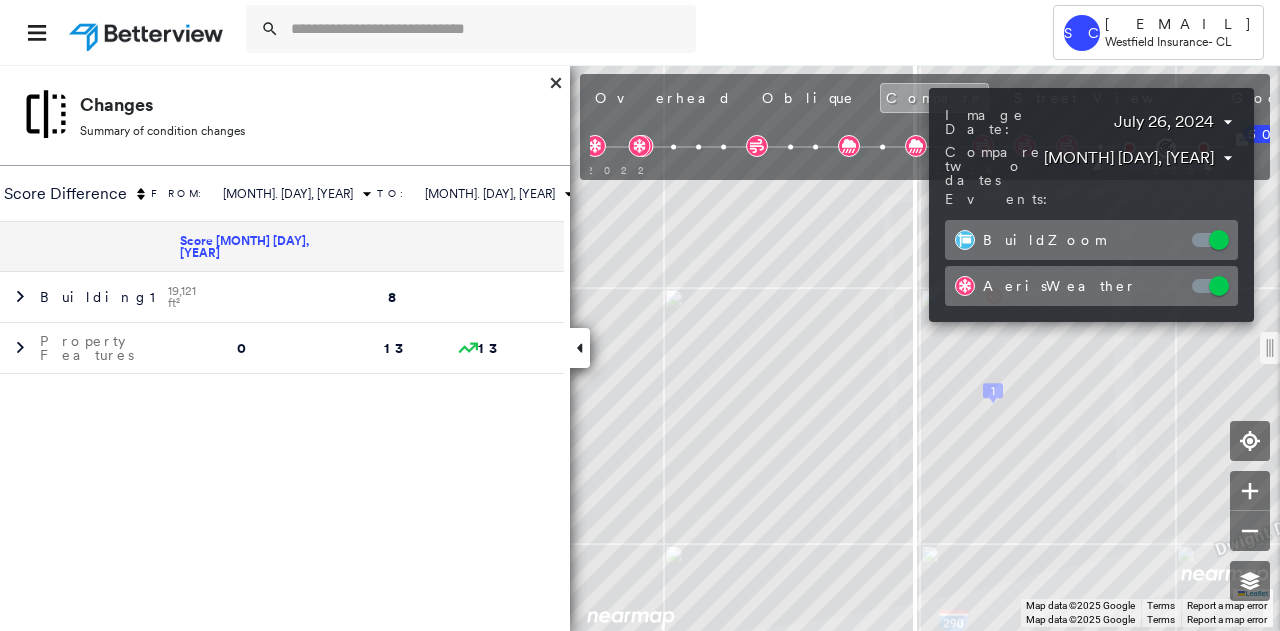 click at bounding box center [640, 315] 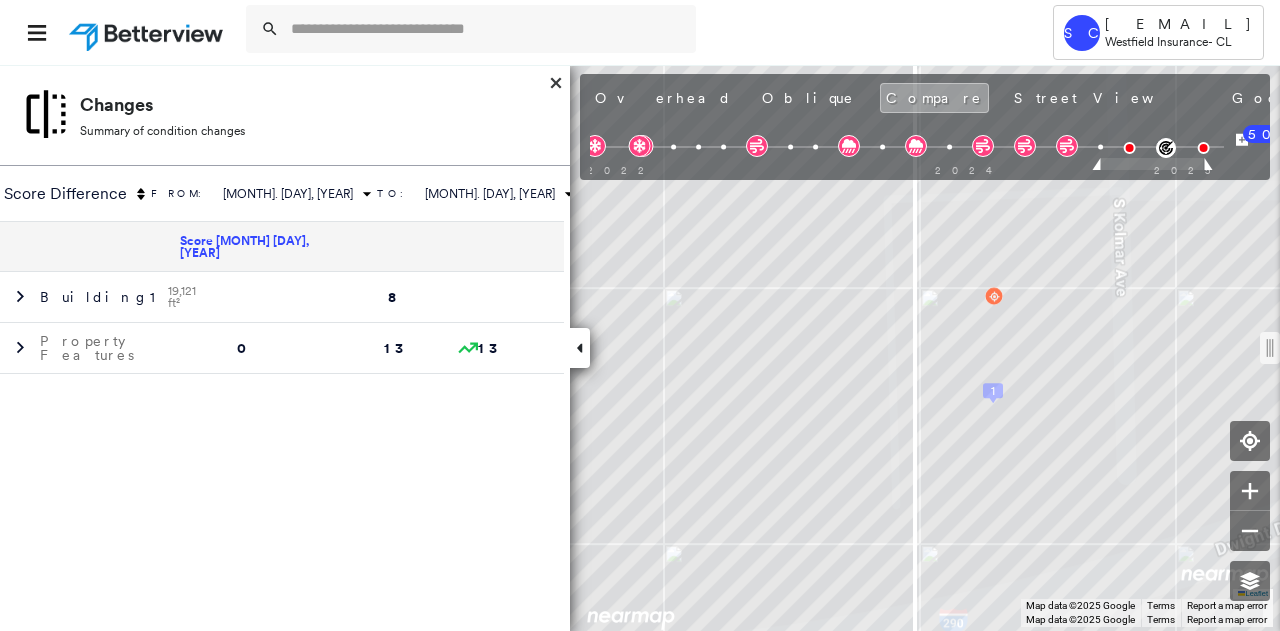 click at bounding box center [640, 315] 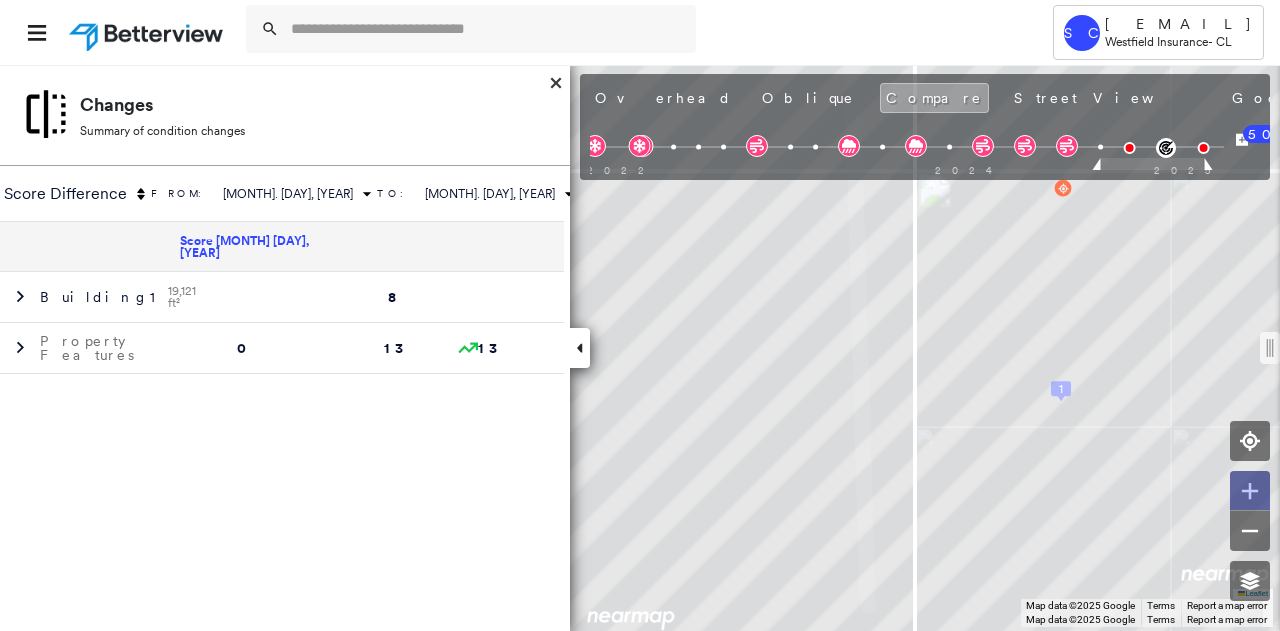 click 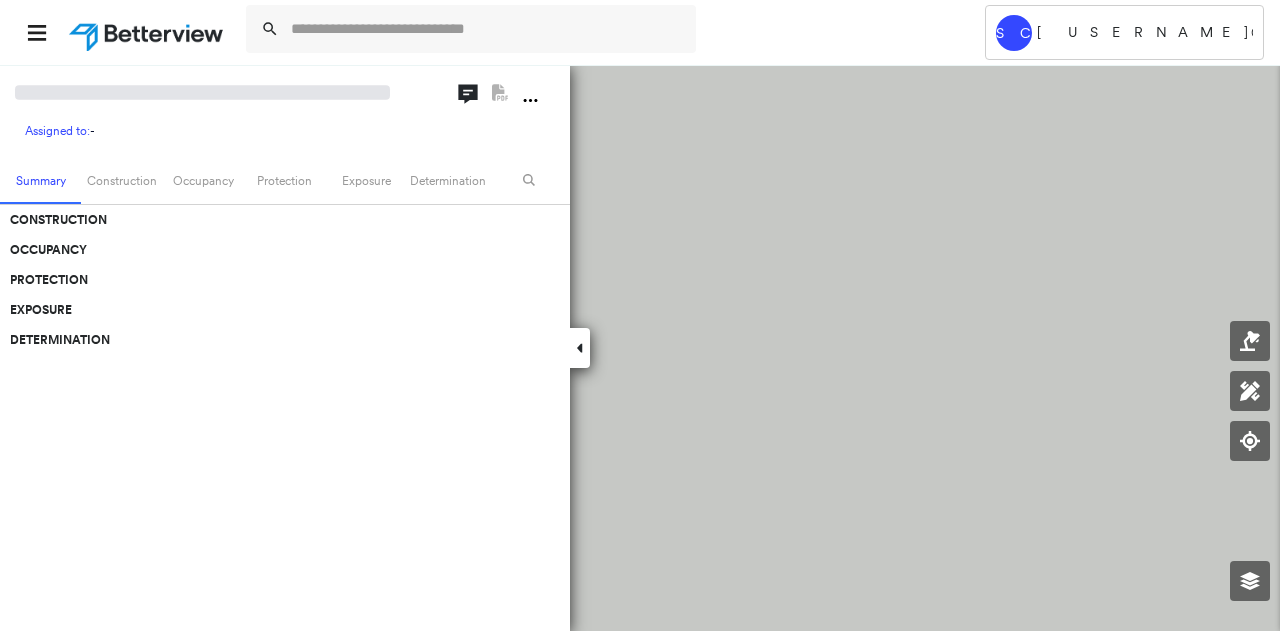 scroll, scrollTop: 0, scrollLeft: 0, axis: both 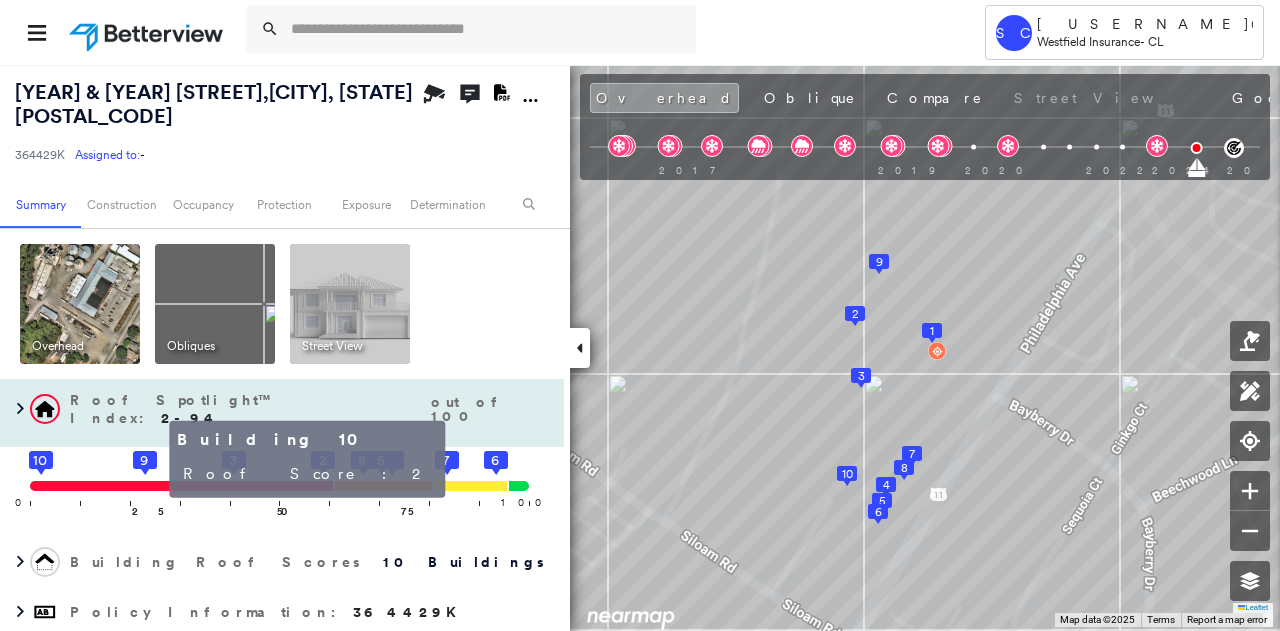 click on "10" 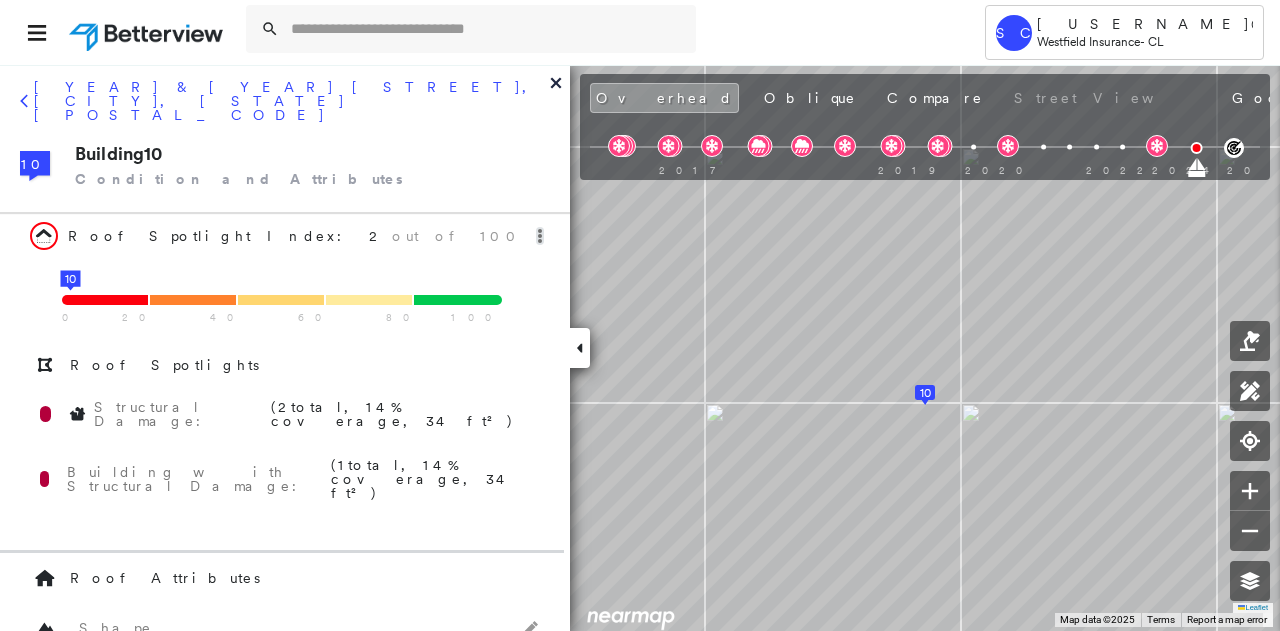 click on "1975 & 1977 PHILADELPHIA AVE, CHAMBERSBURG, PA 17201" at bounding box center [285, 108] 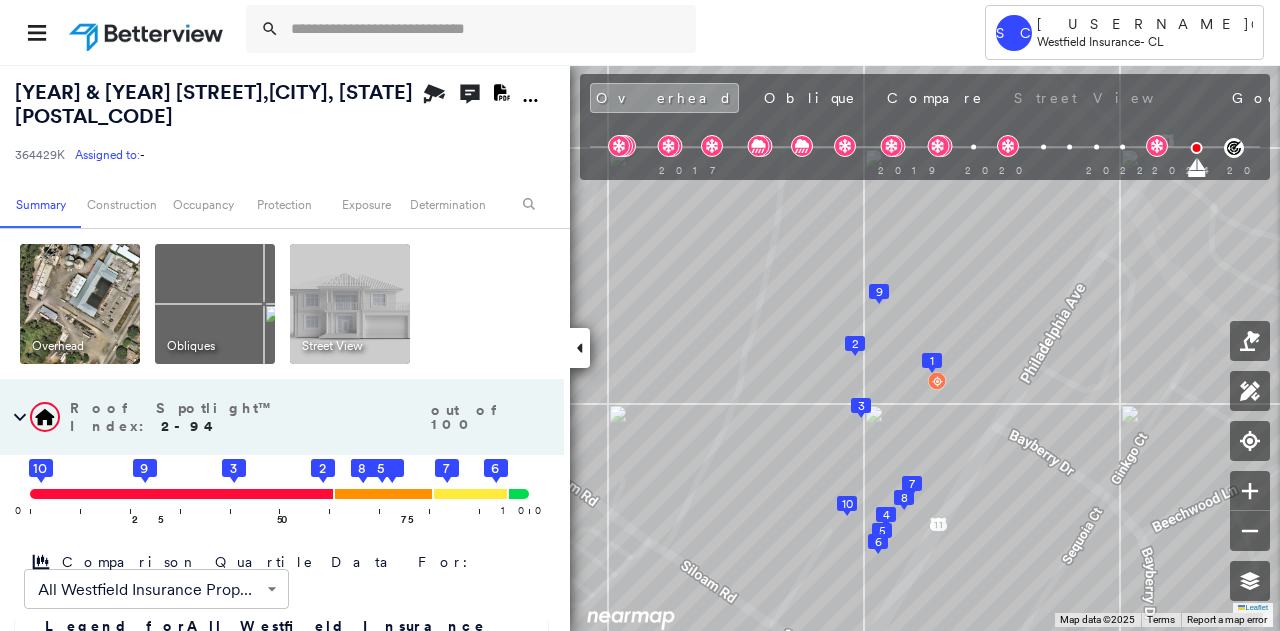 click on "9" 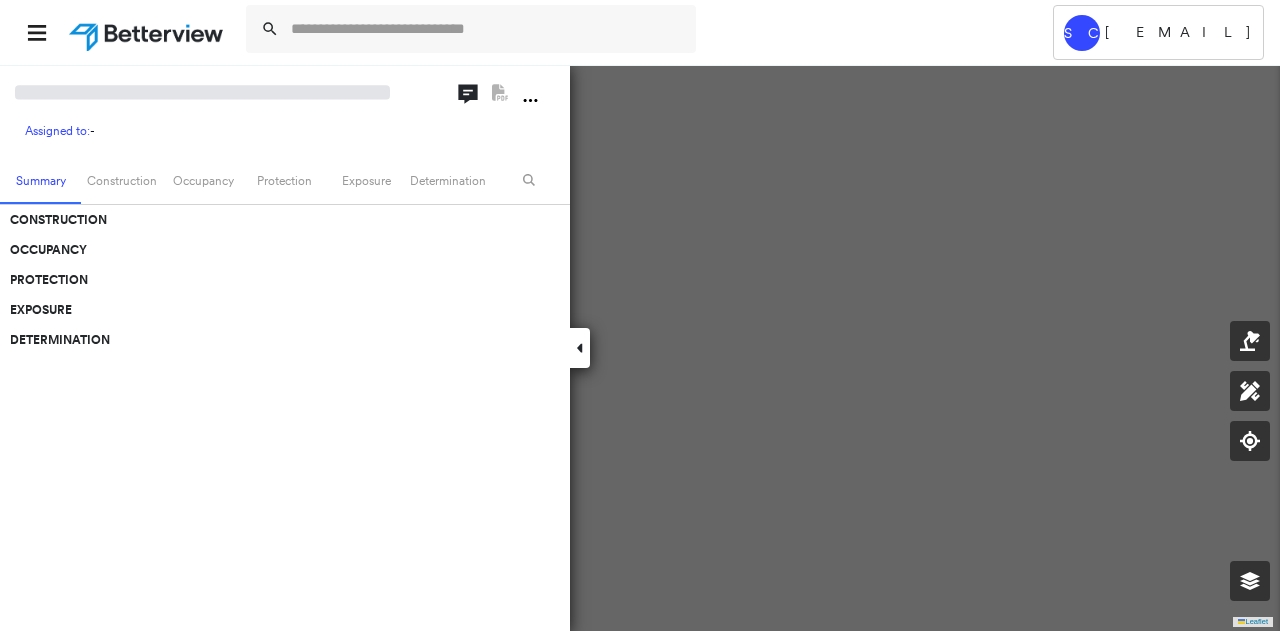 scroll, scrollTop: 0, scrollLeft: 0, axis: both 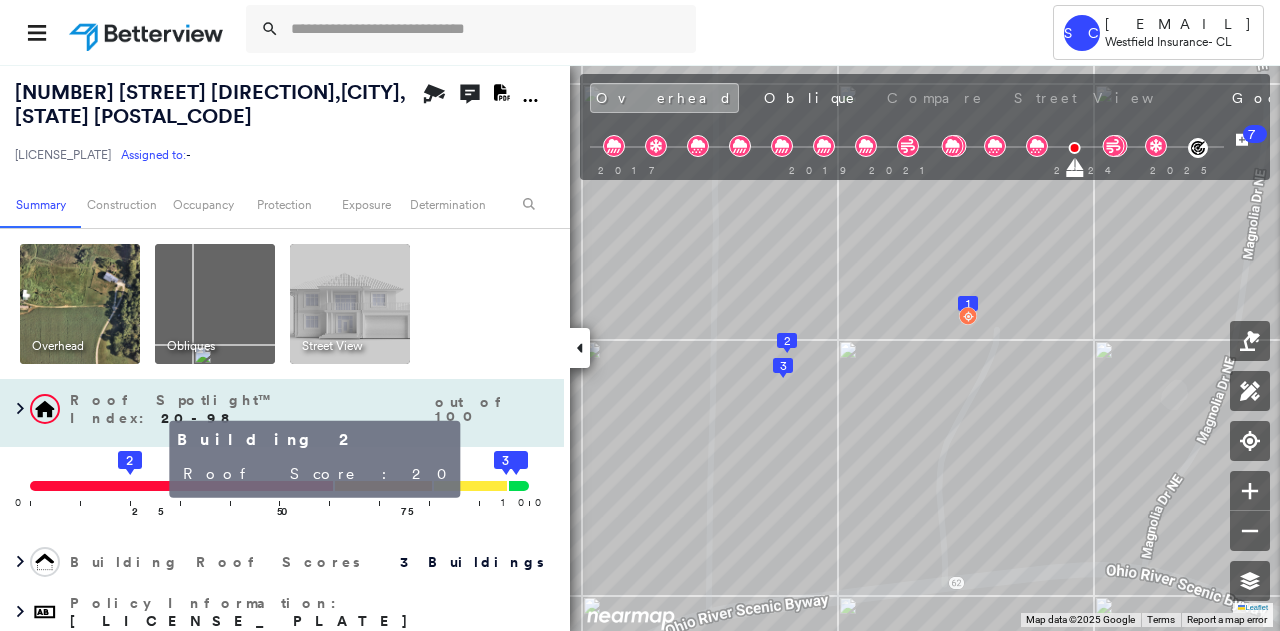 click 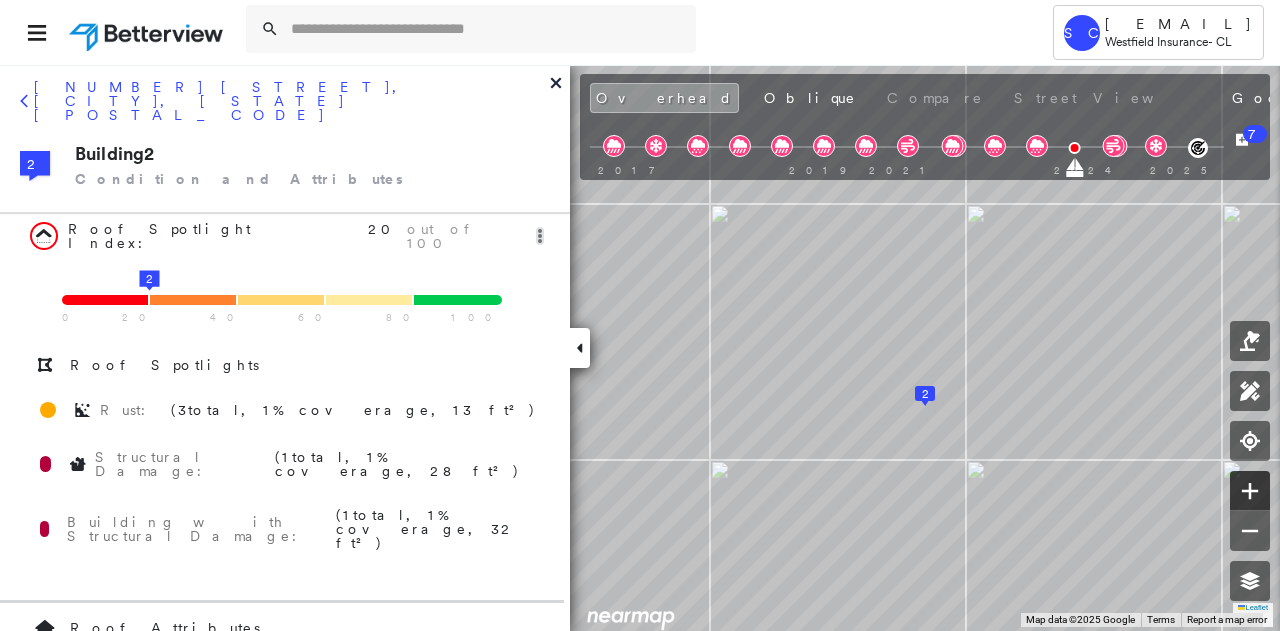 click 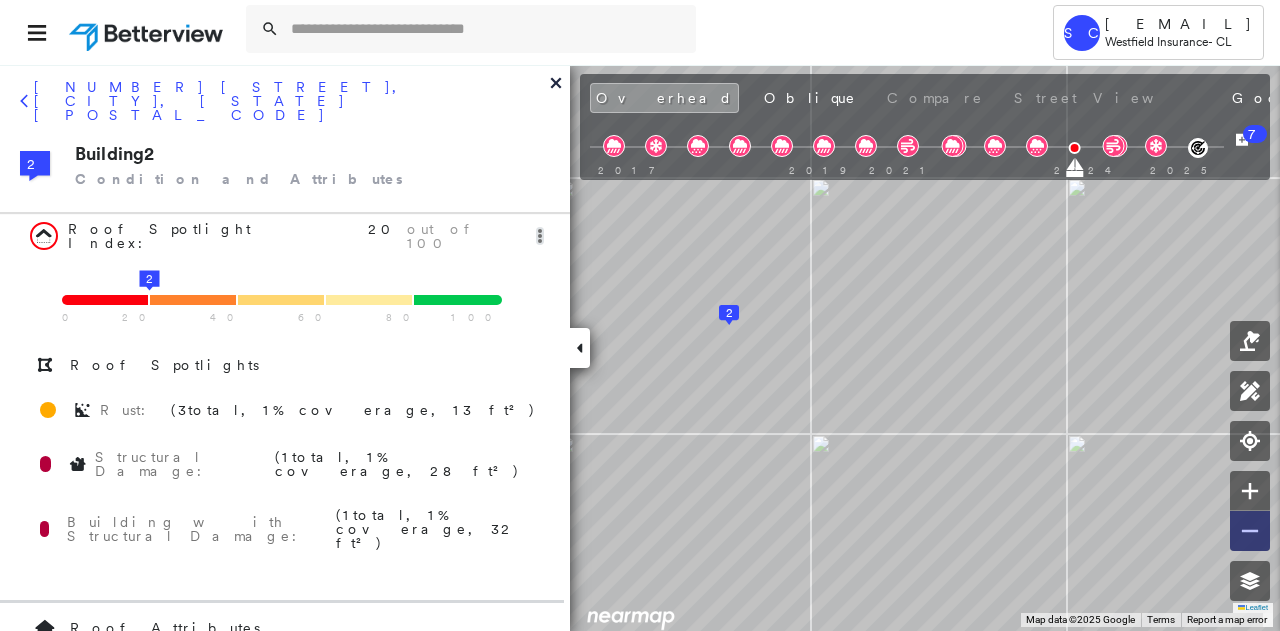 click 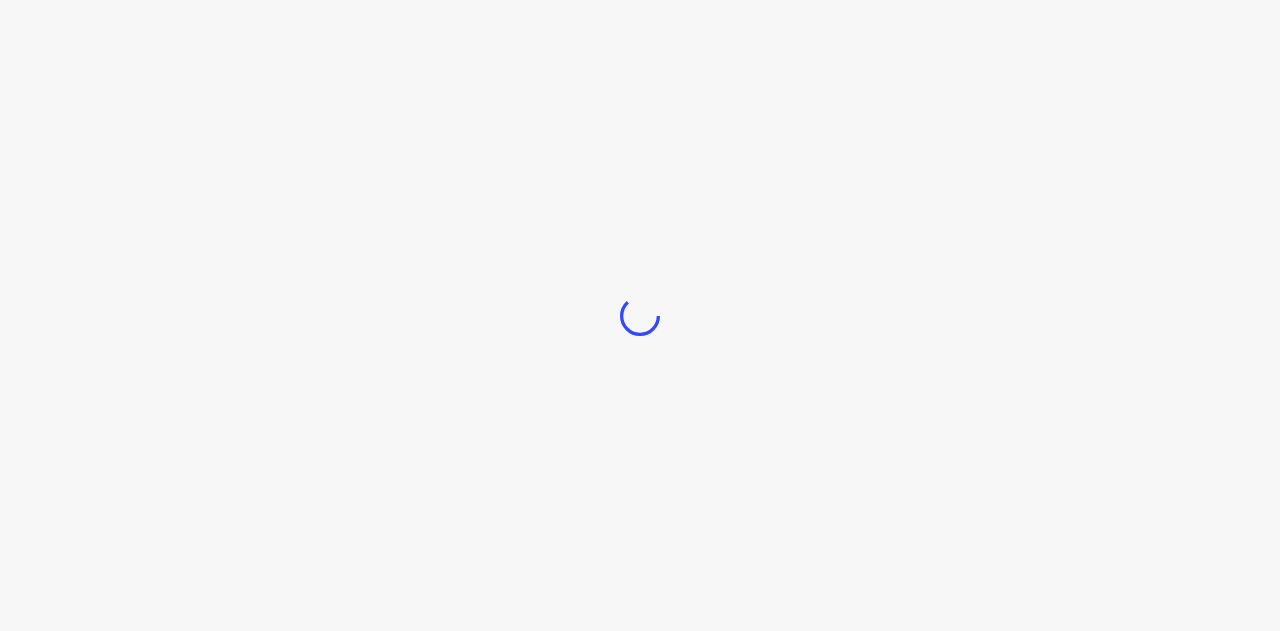 scroll, scrollTop: 0, scrollLeft: 0, axis: both 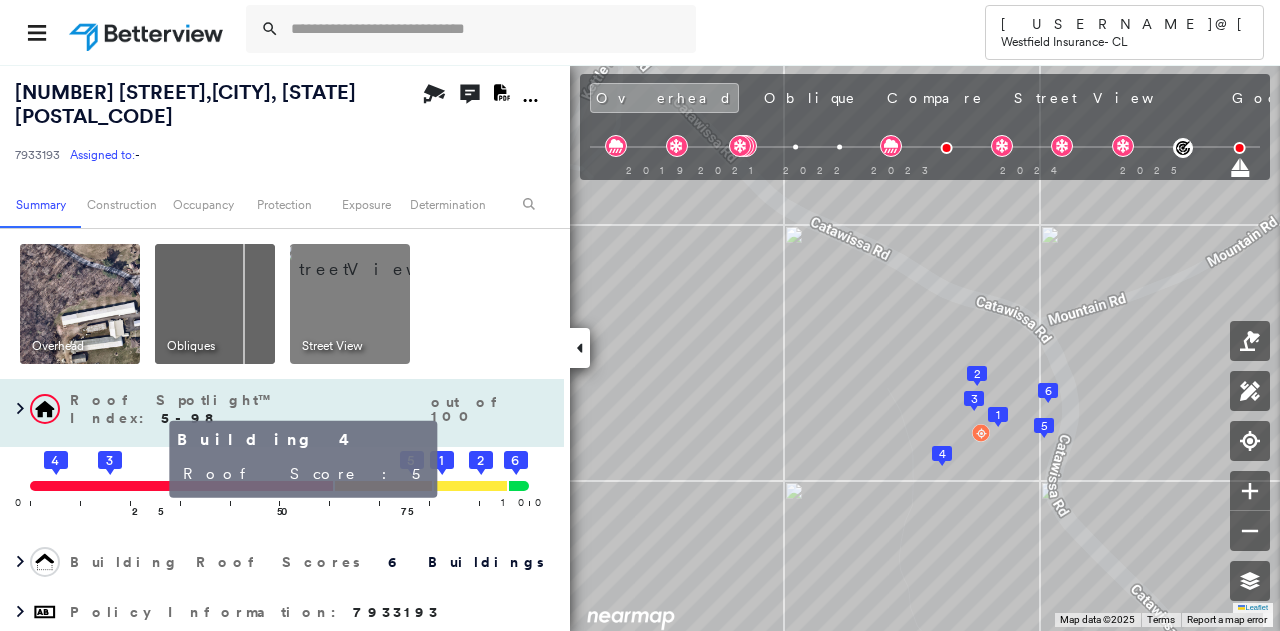 click 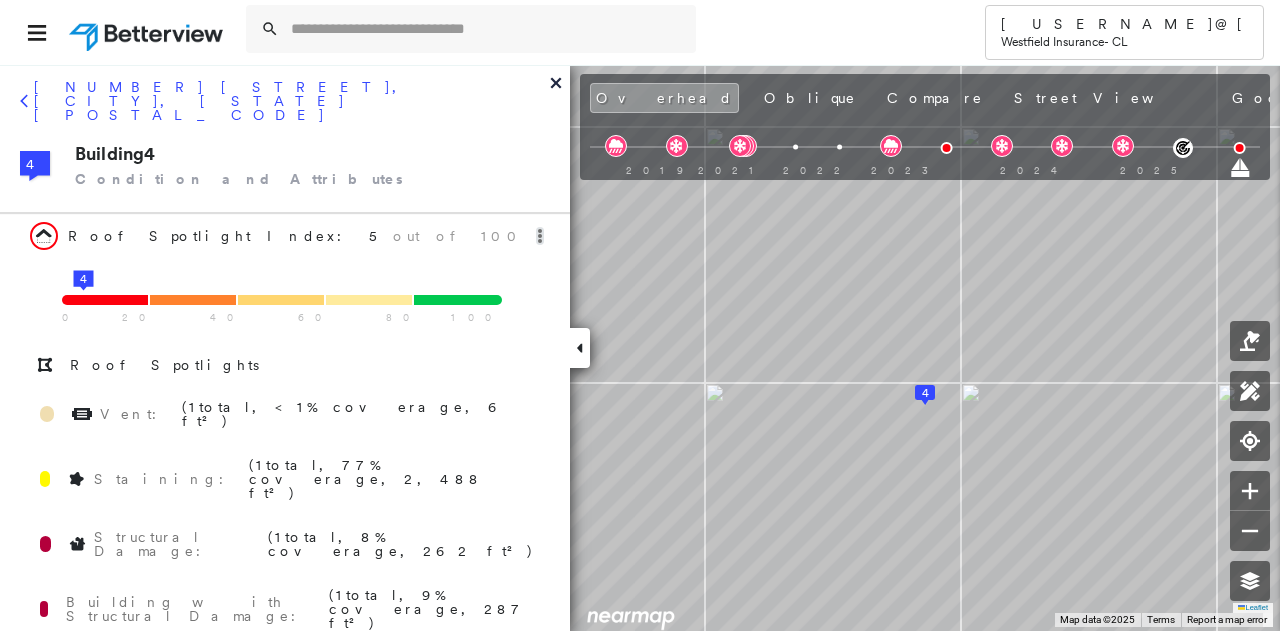 click 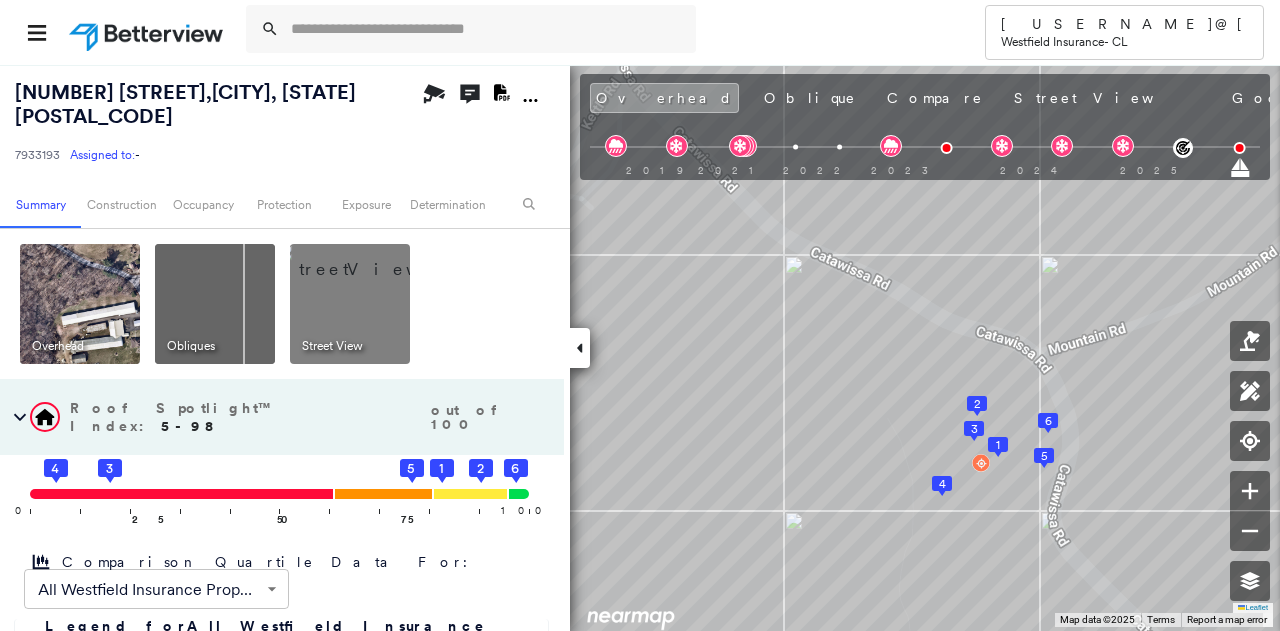 click on "3" 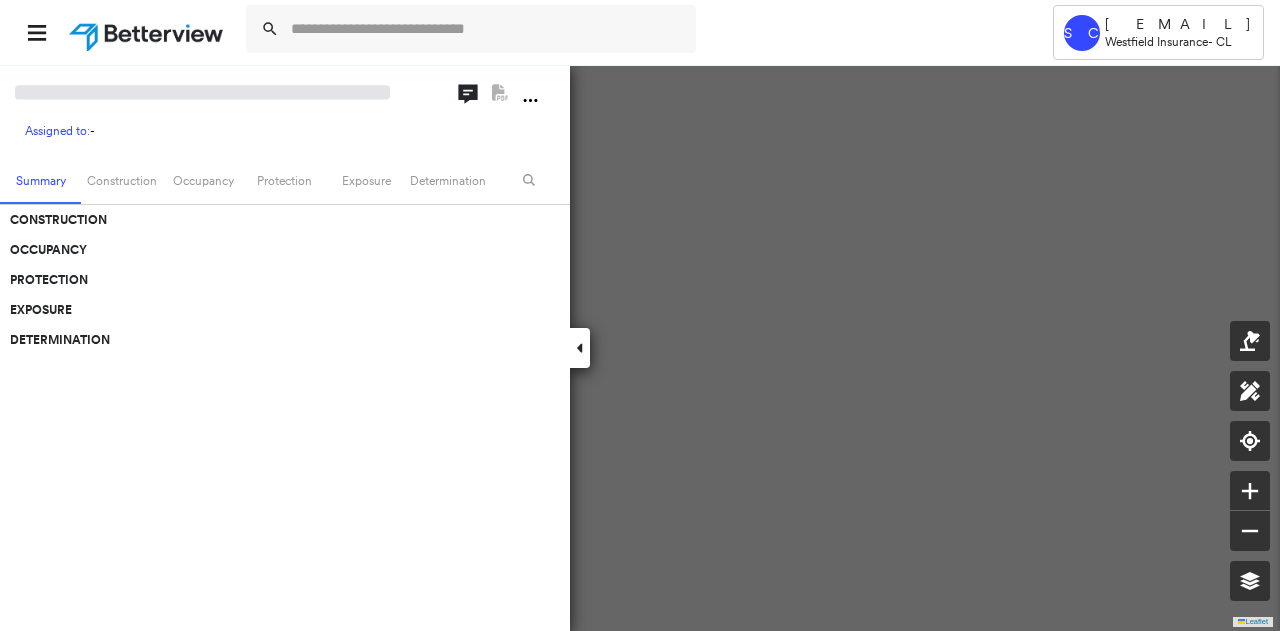 scroll, scrollTop: 0, scrollLeft: 0, axis: both 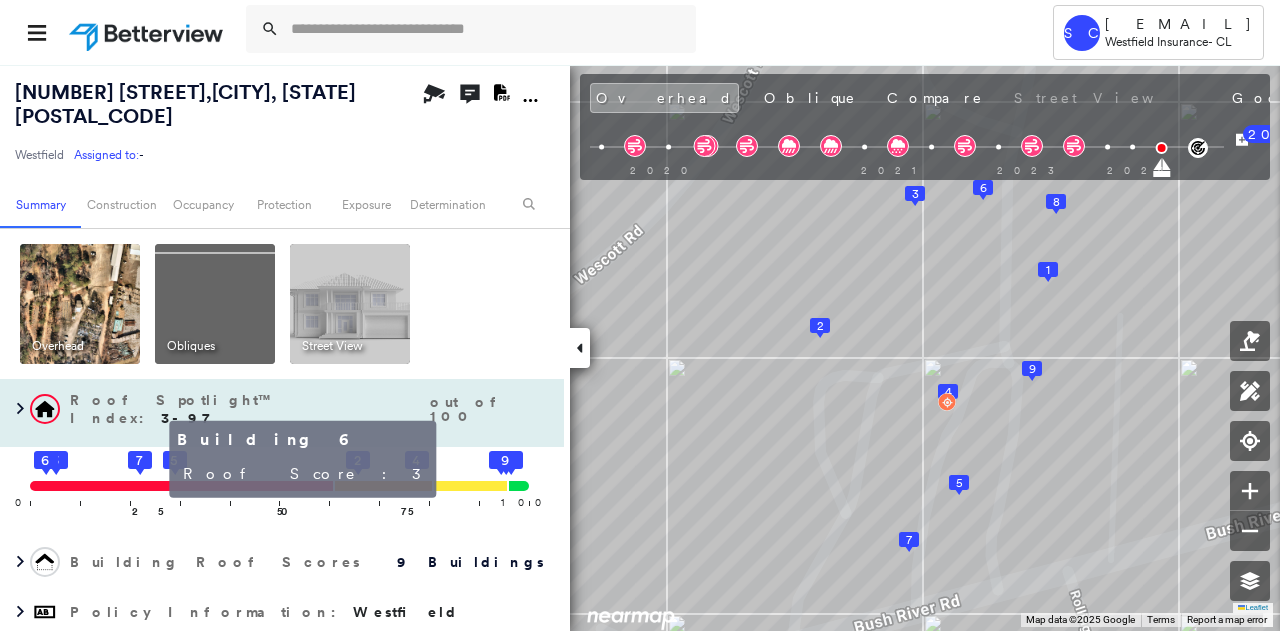 click on "6" 